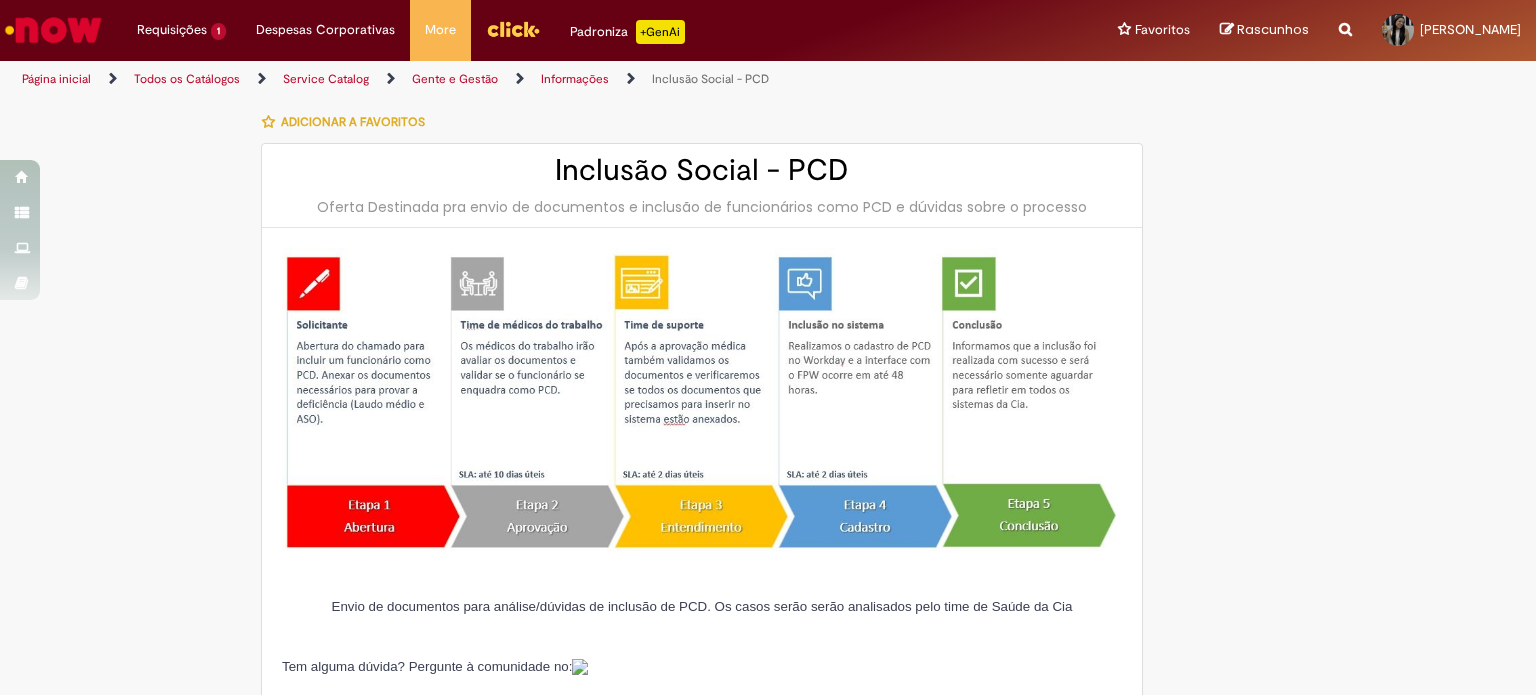 scroll, scrollTop: 0, scrollLeft: 0, axis: both 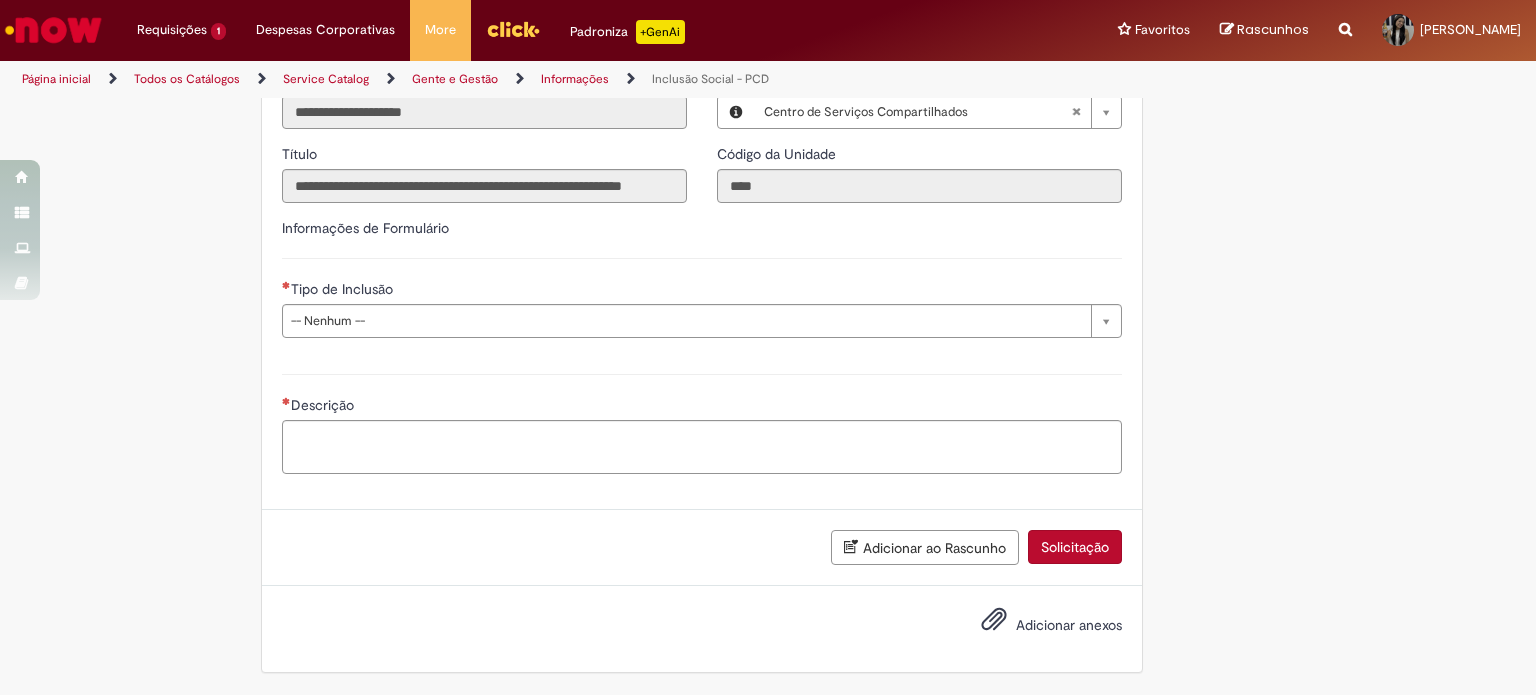 click on "Tipo de Inclusão" at bounding box center (702, 291) 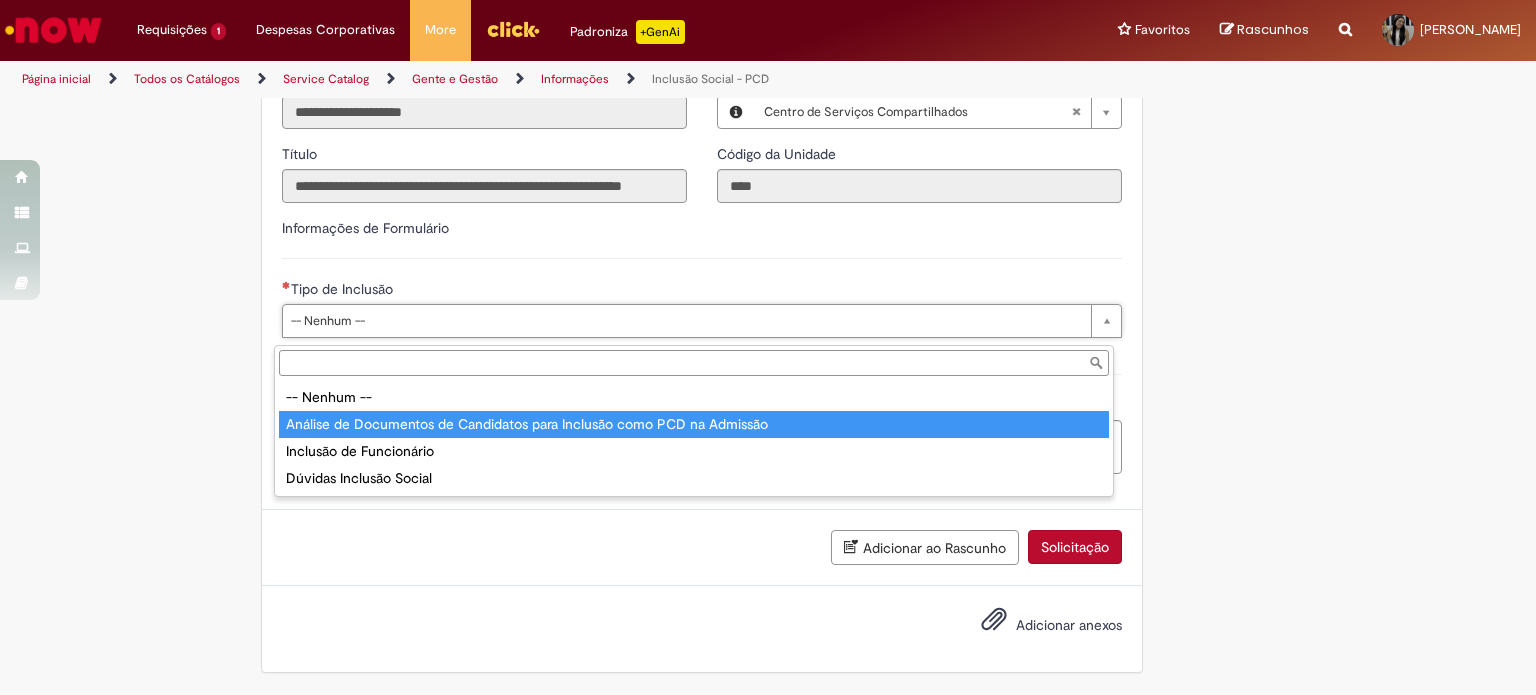 type on "**********" 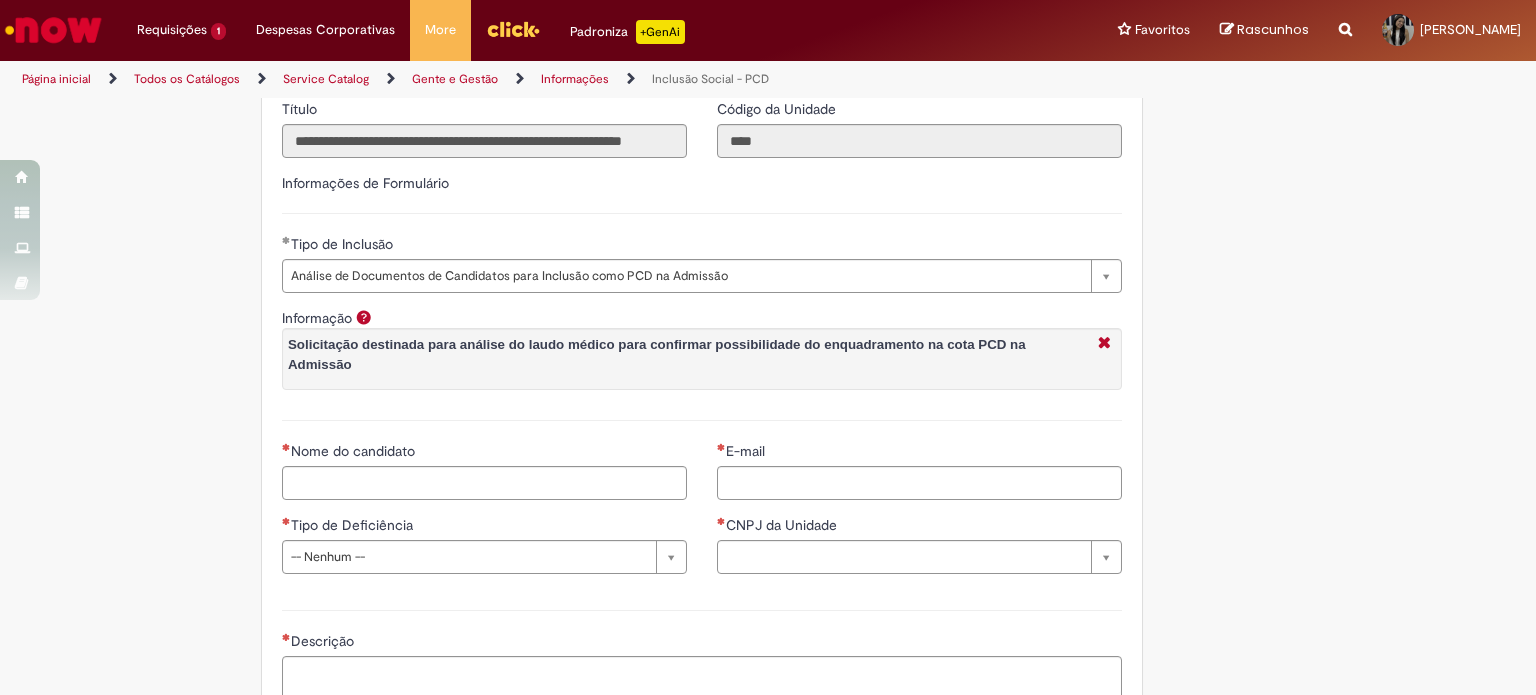 click on "Nome do candidato" at bounding box center [484, 453] 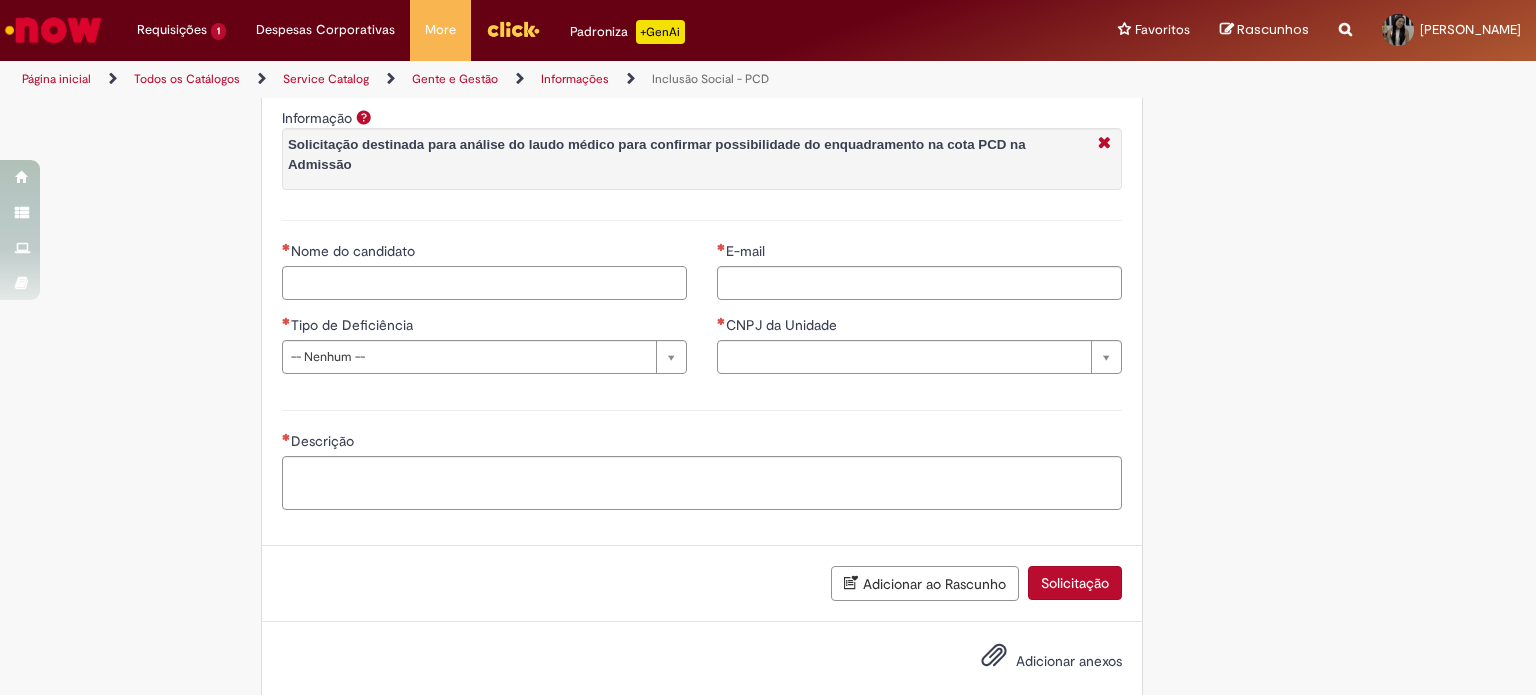 drag, startPoint x: 422, startPoint y: 328, endPoint x: 311, endPoint y: 287, distance: 118.33005 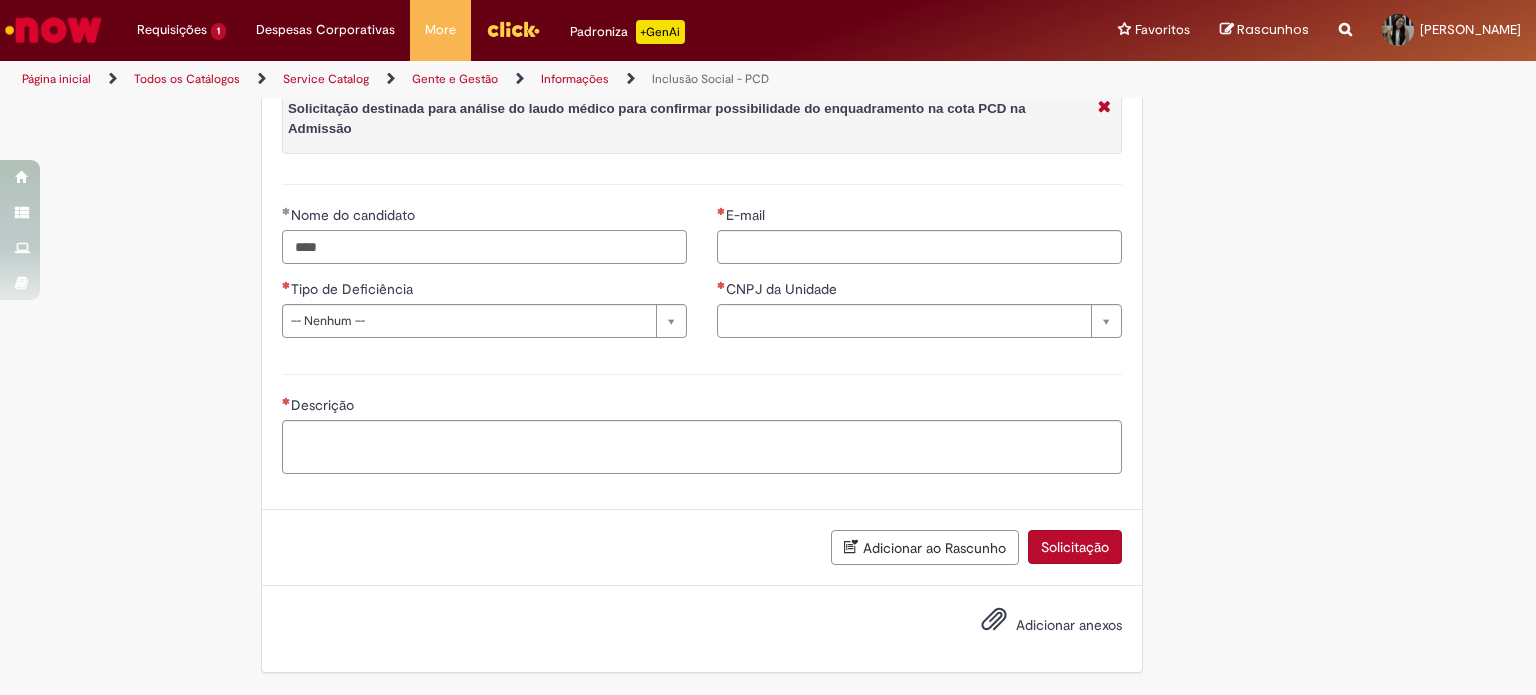 scroll, scrollTop: 1188, scrollLeft: 0, axis: vertical 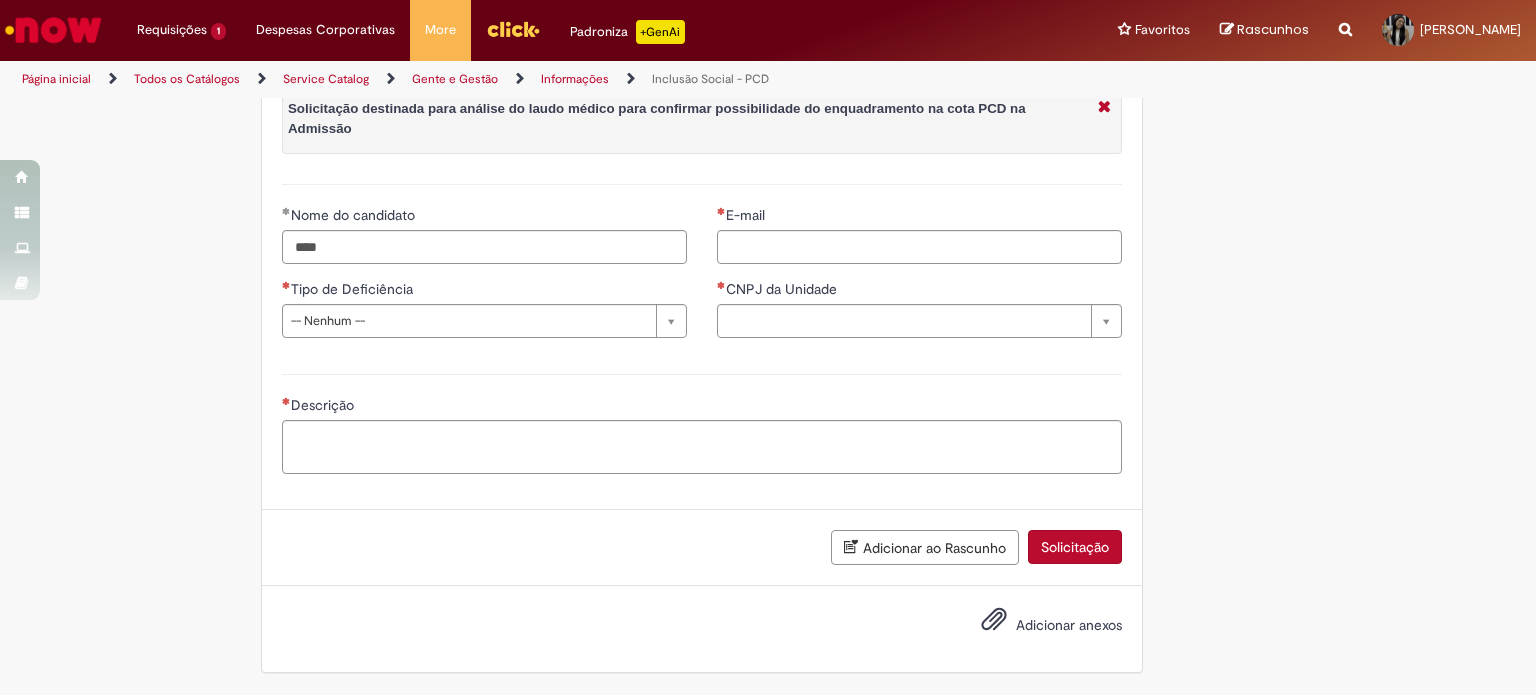 click on "Adicionar anexos" at bounding box center (1037, 626) 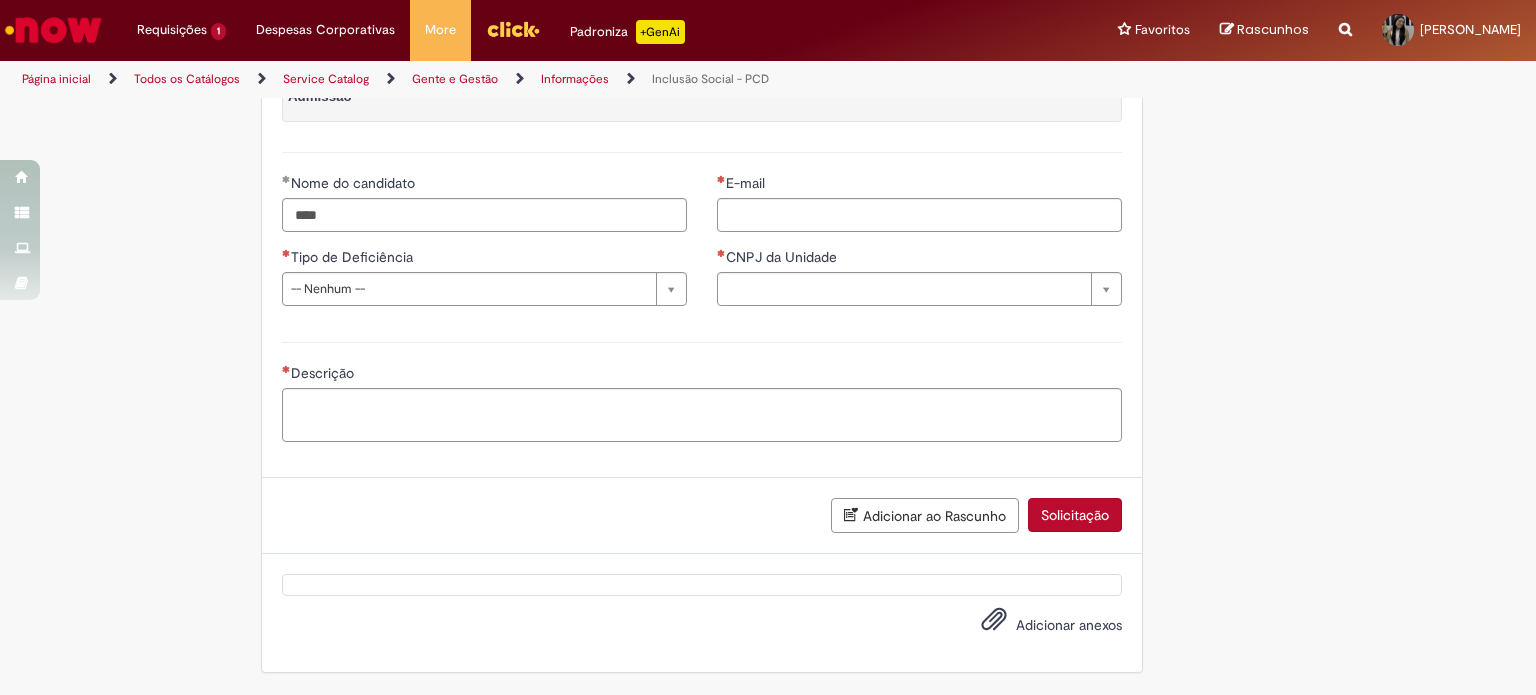 click on "Adicionar anexos" at bounding box center (702, 613) 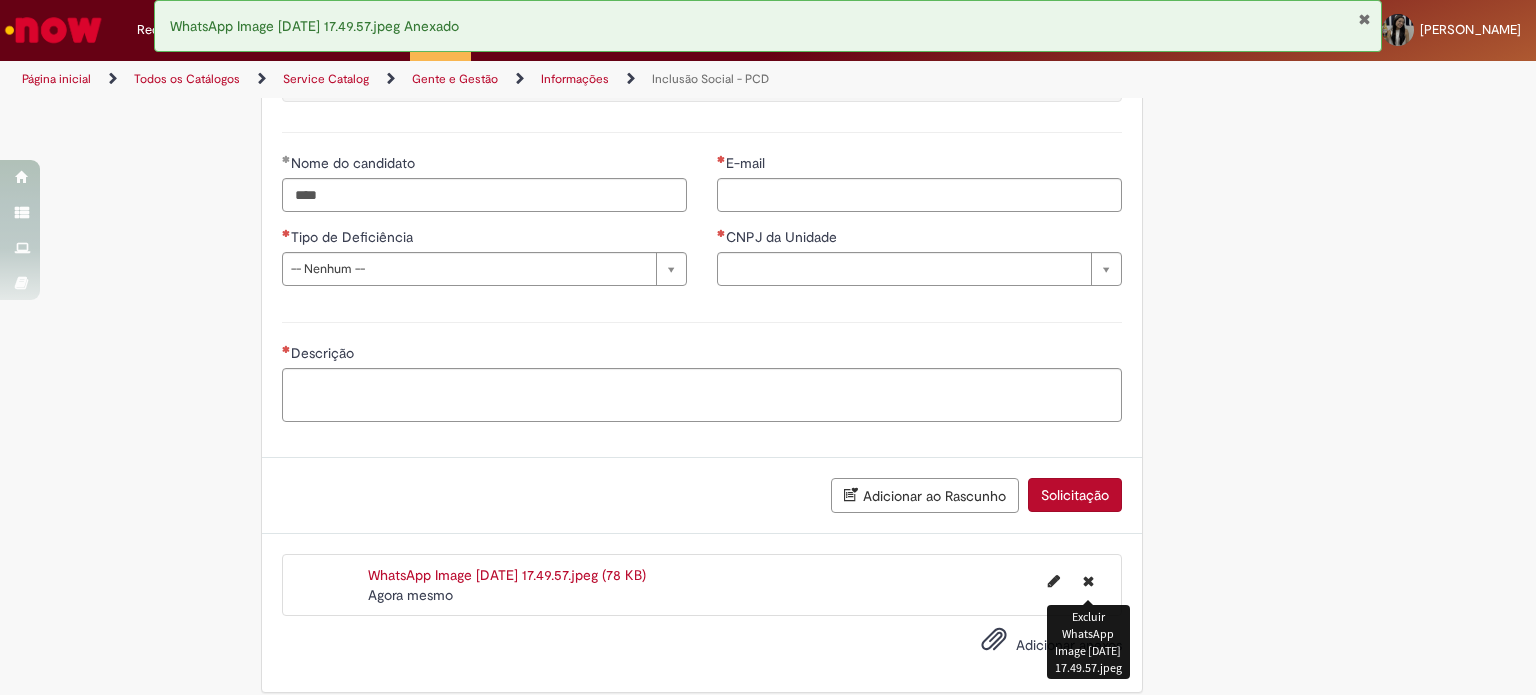 click on "Excluir WhatsApp Image [DATE] 17.49.57.jpeg" at bounding box center (1088, 642) 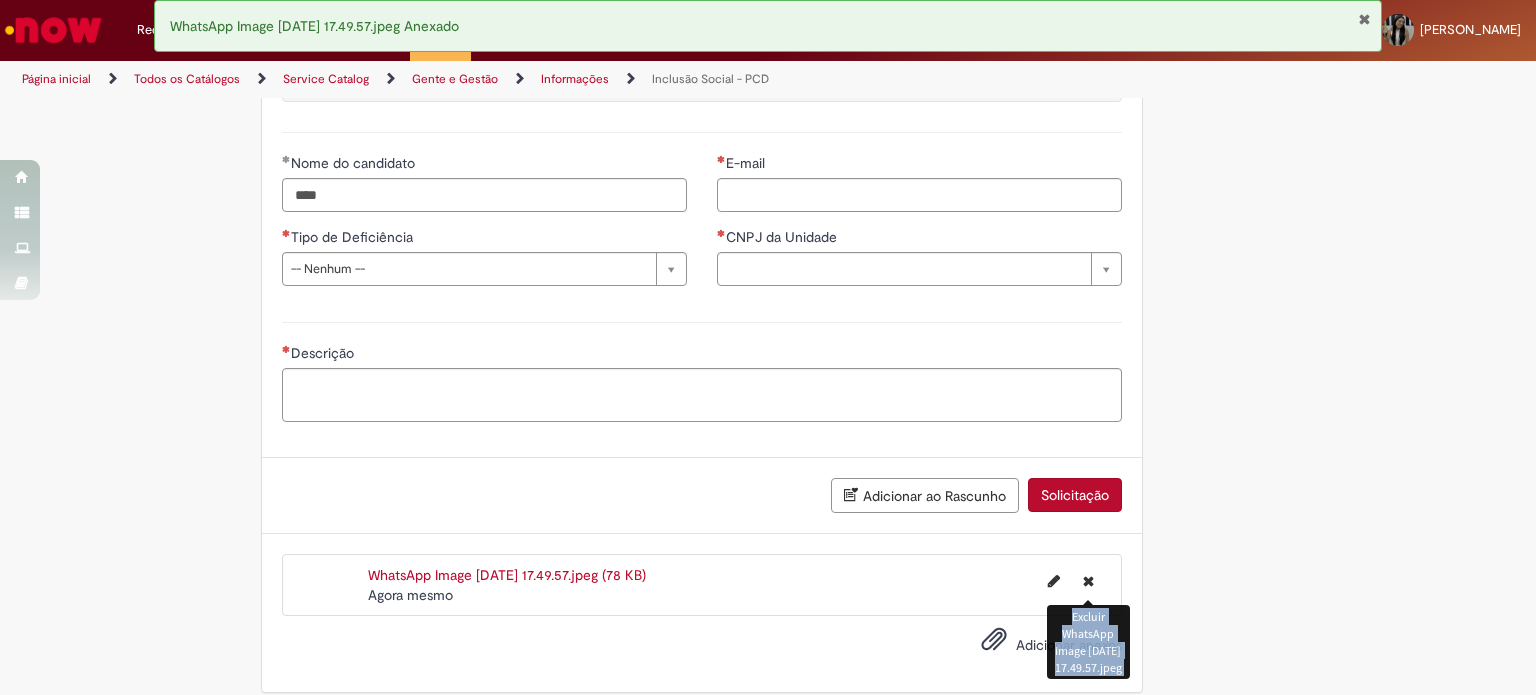 drag, startPoint x: 1064, startPoint y: 639, endPoint x: 1238, endPoint y: 580, distance: 183.73077 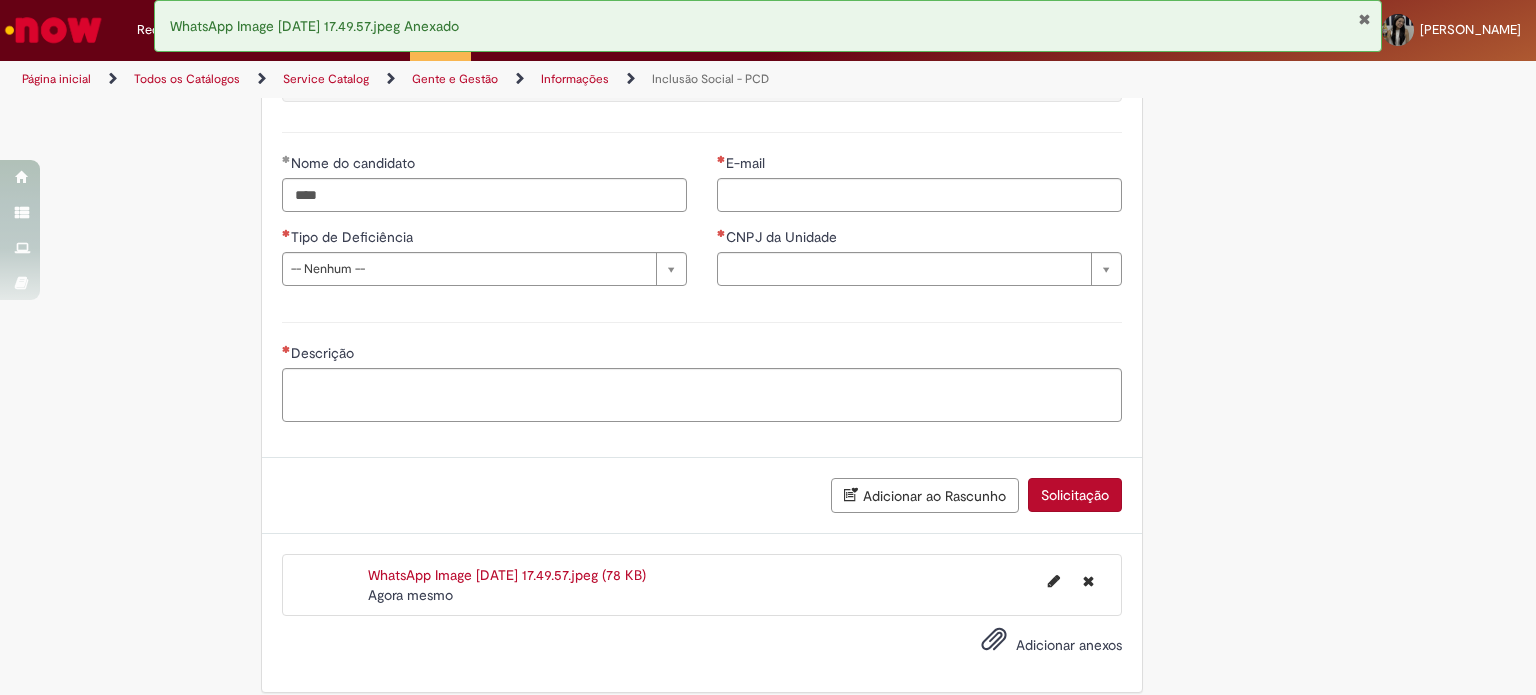 click on "**********" at bounding box center (768, -187) 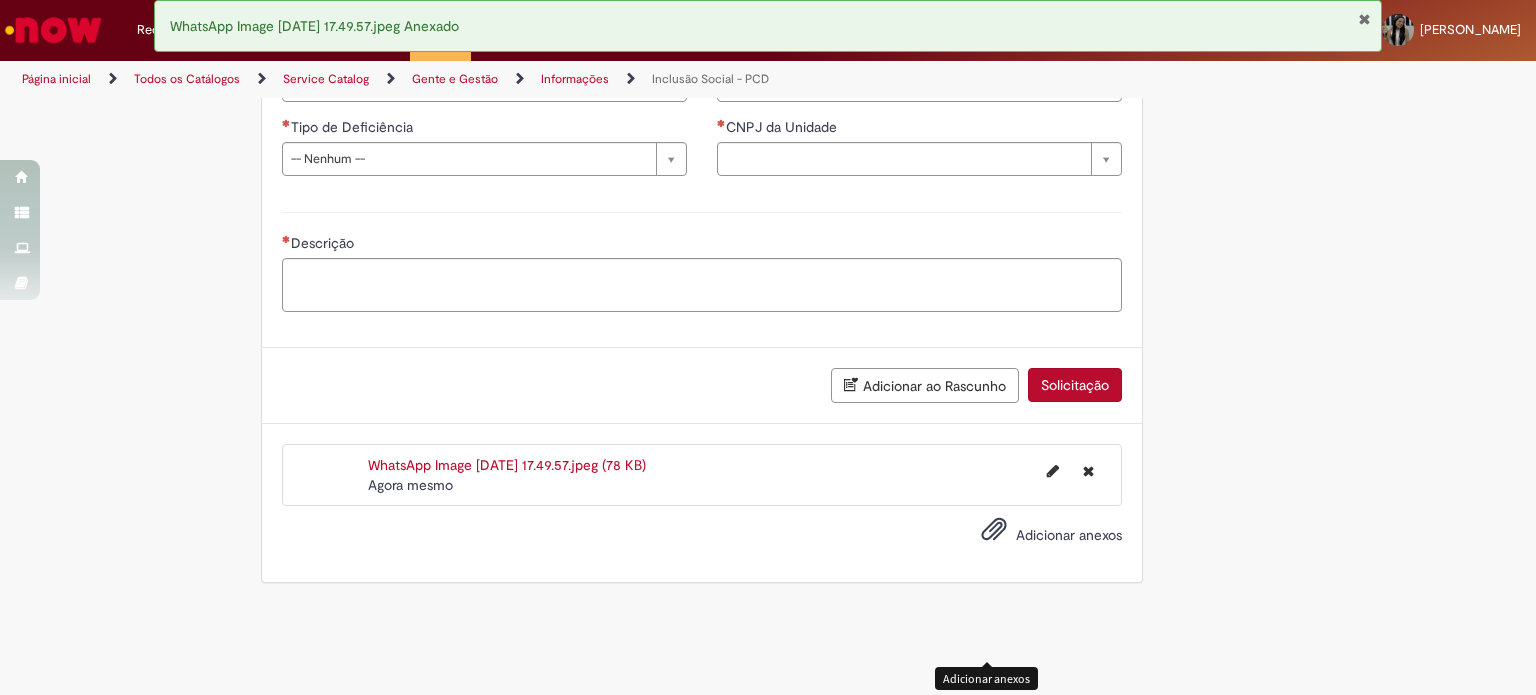 click at bounding box center [994, 530] 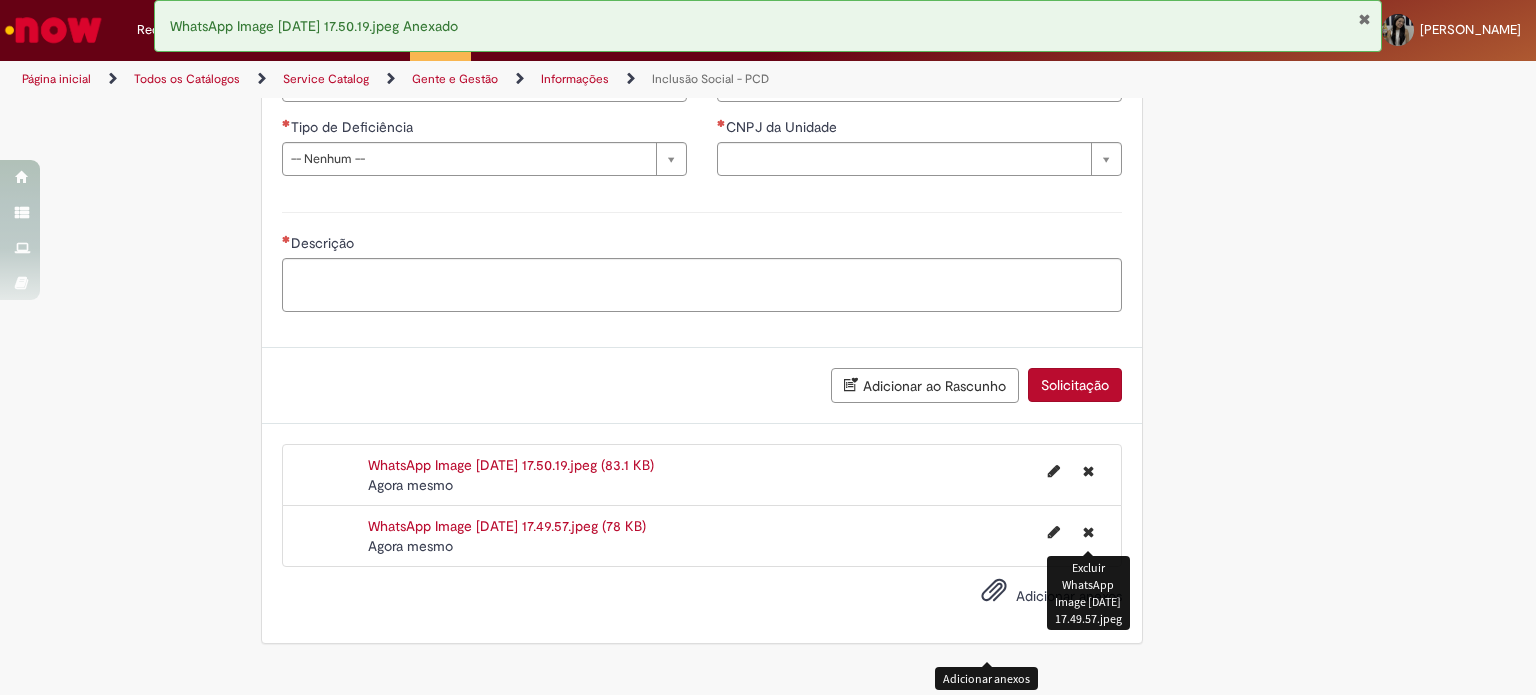 scroll, scrollTop: 1418, scrollLeft: 0, axis: vertical 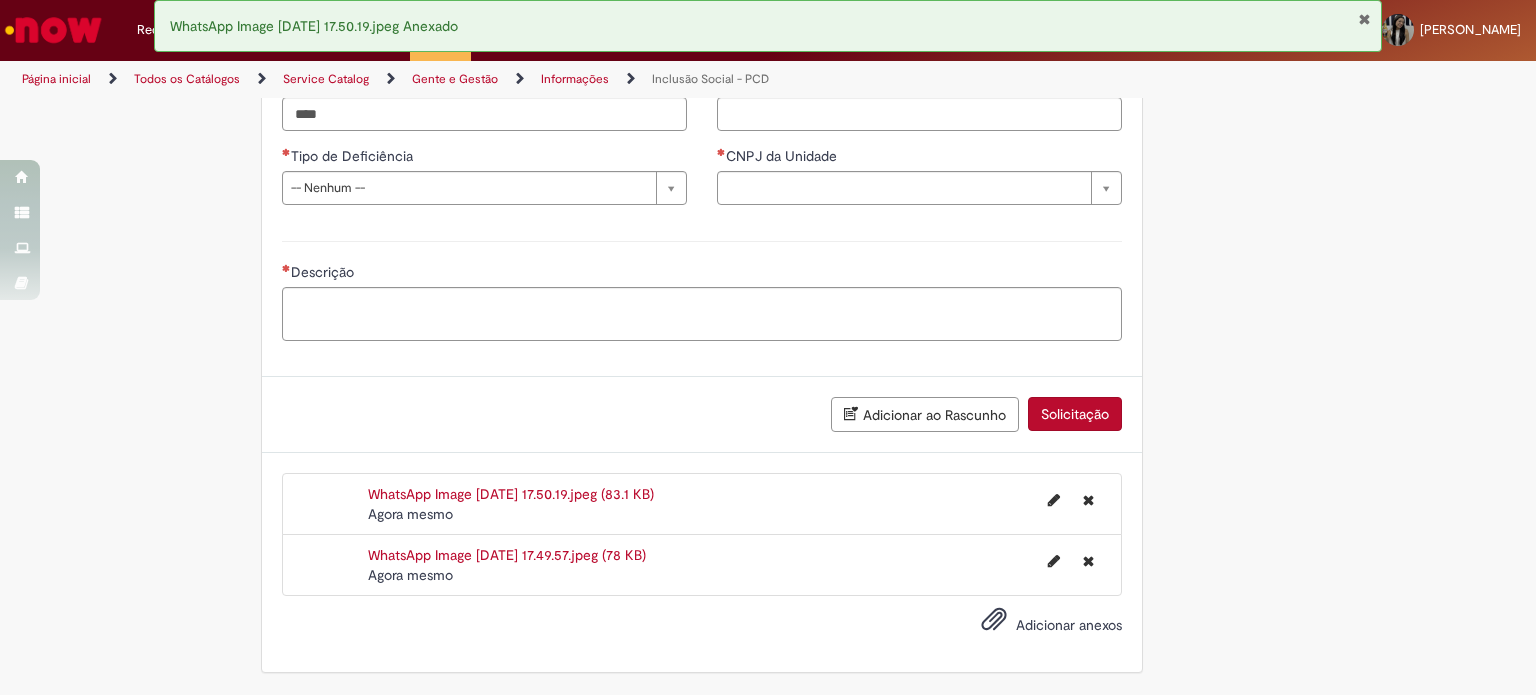 click on "Adicionar anexos" at bounding box center [1069, 625] 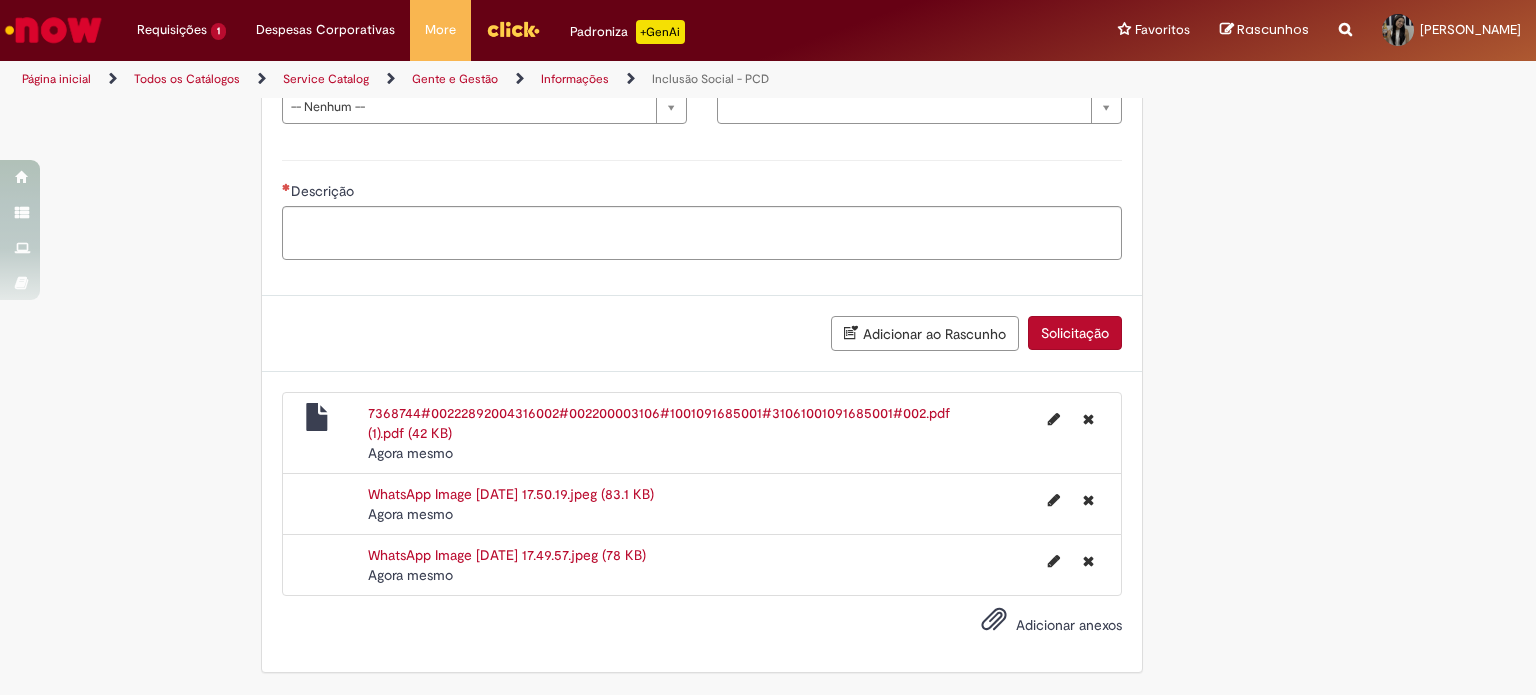 scroll, scrollTop: 1499, scrollLeft: 0, axis: vertical 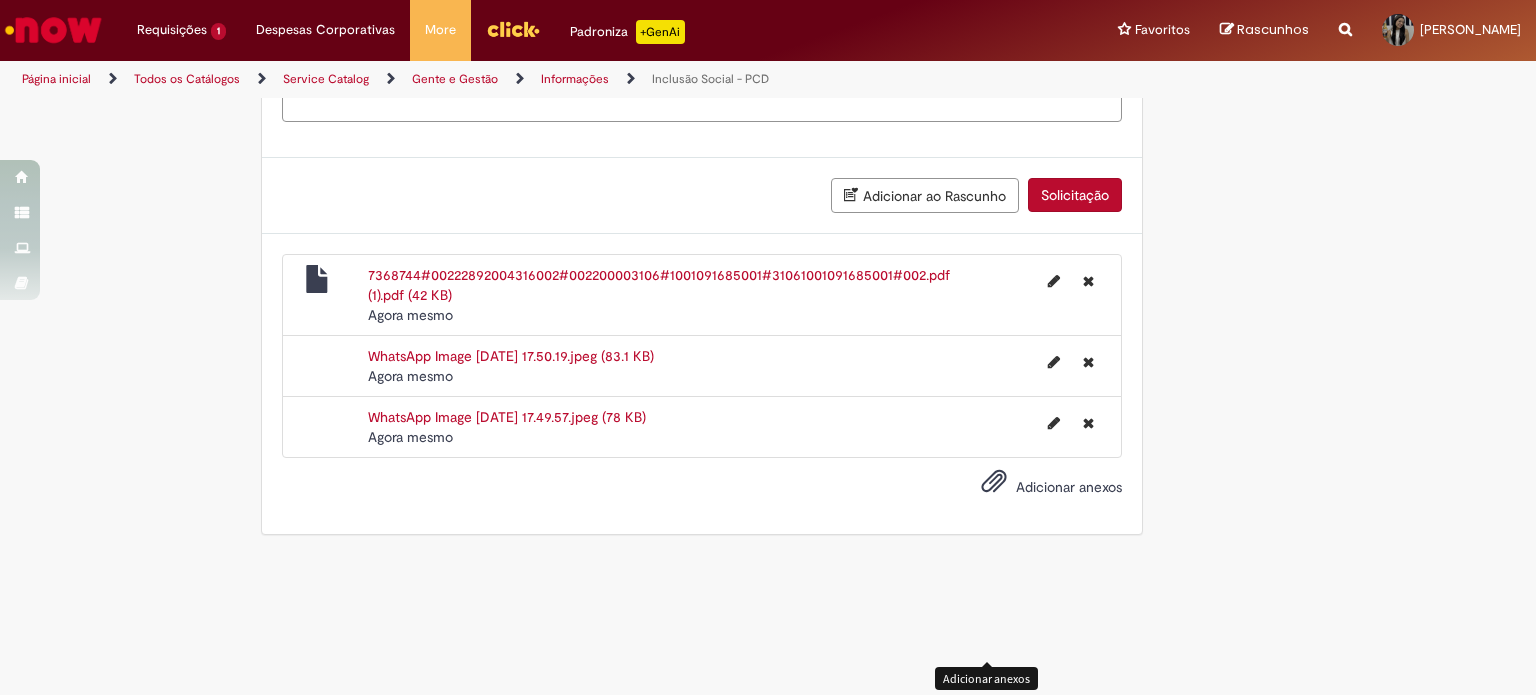 click on "Adicionar anexos" at bounding box center [1069, 487] 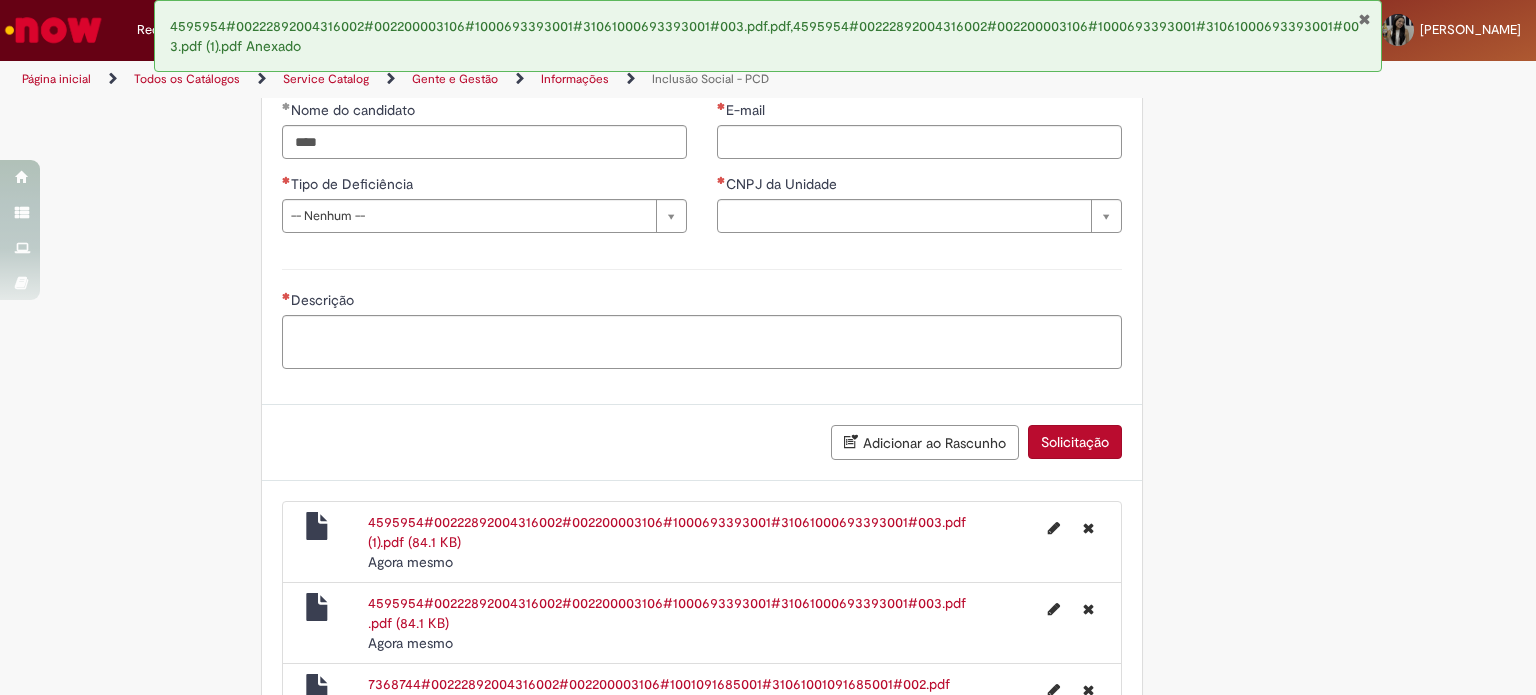 scroll, scrollTop: 1199, scrollLeft: 0, axis: vertical 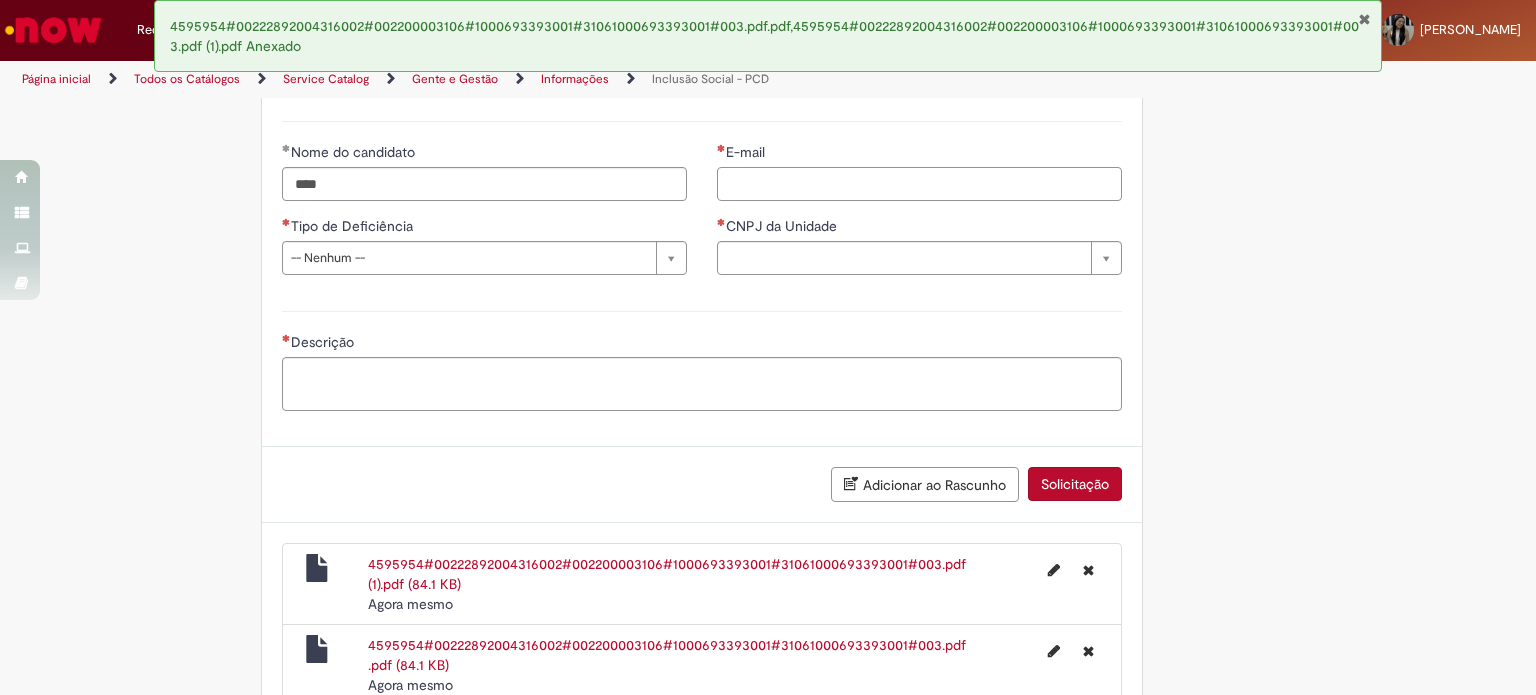 click on "E-mail" at bounding box center [919, 184] 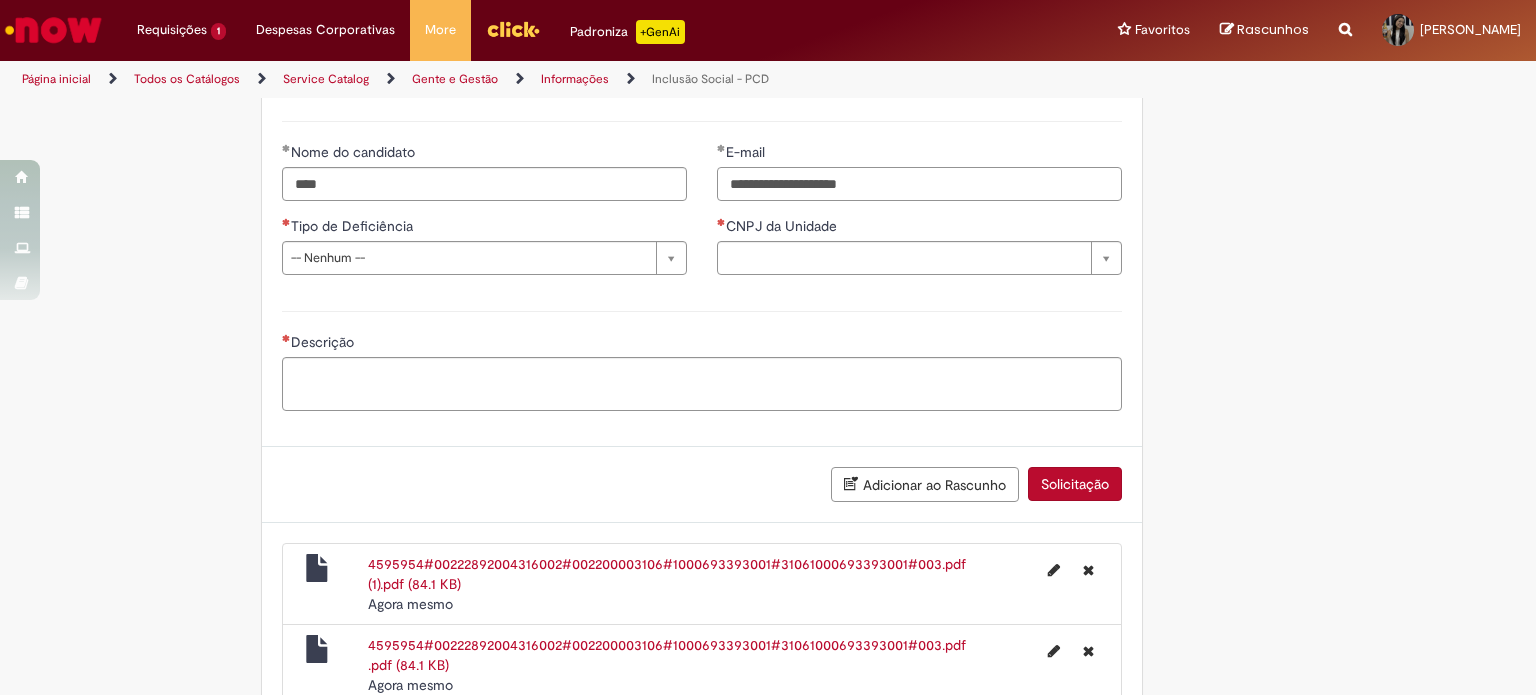 type on "**********" 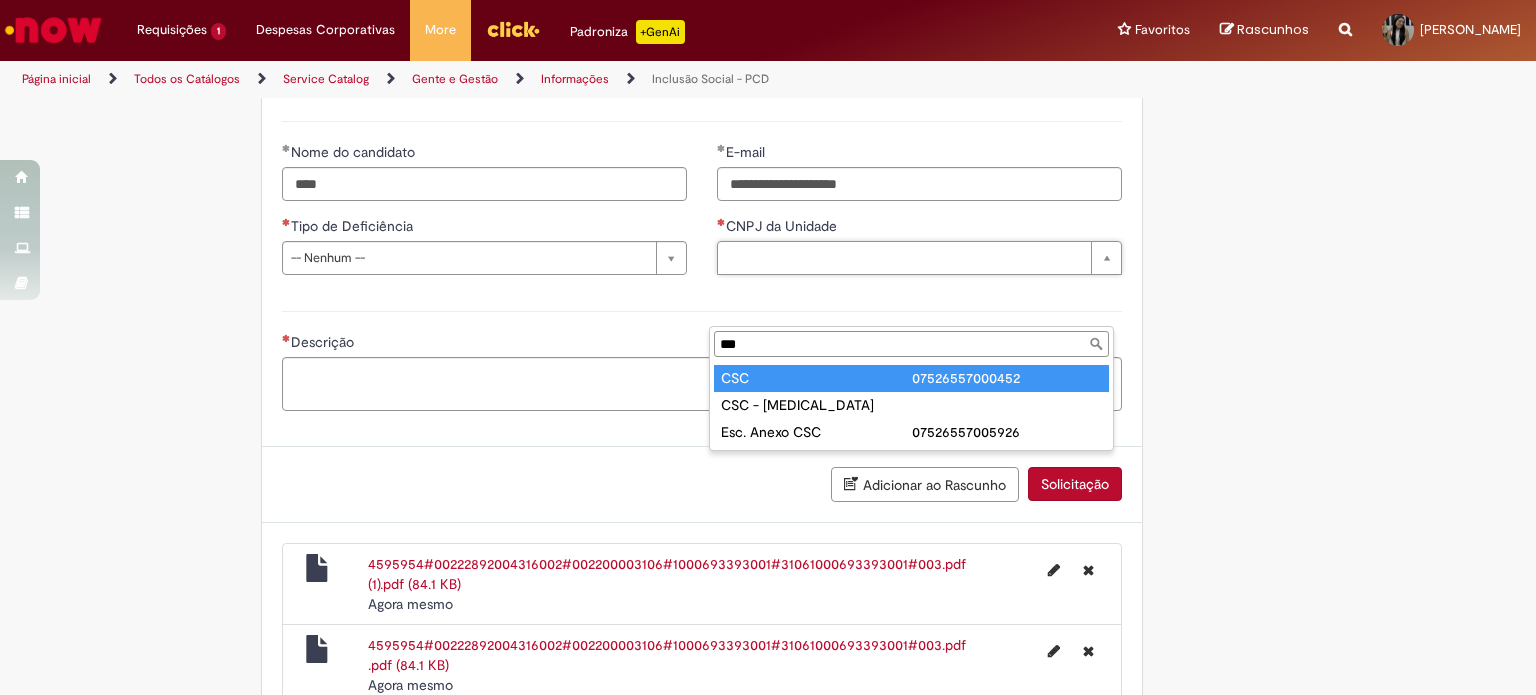 type on "***" 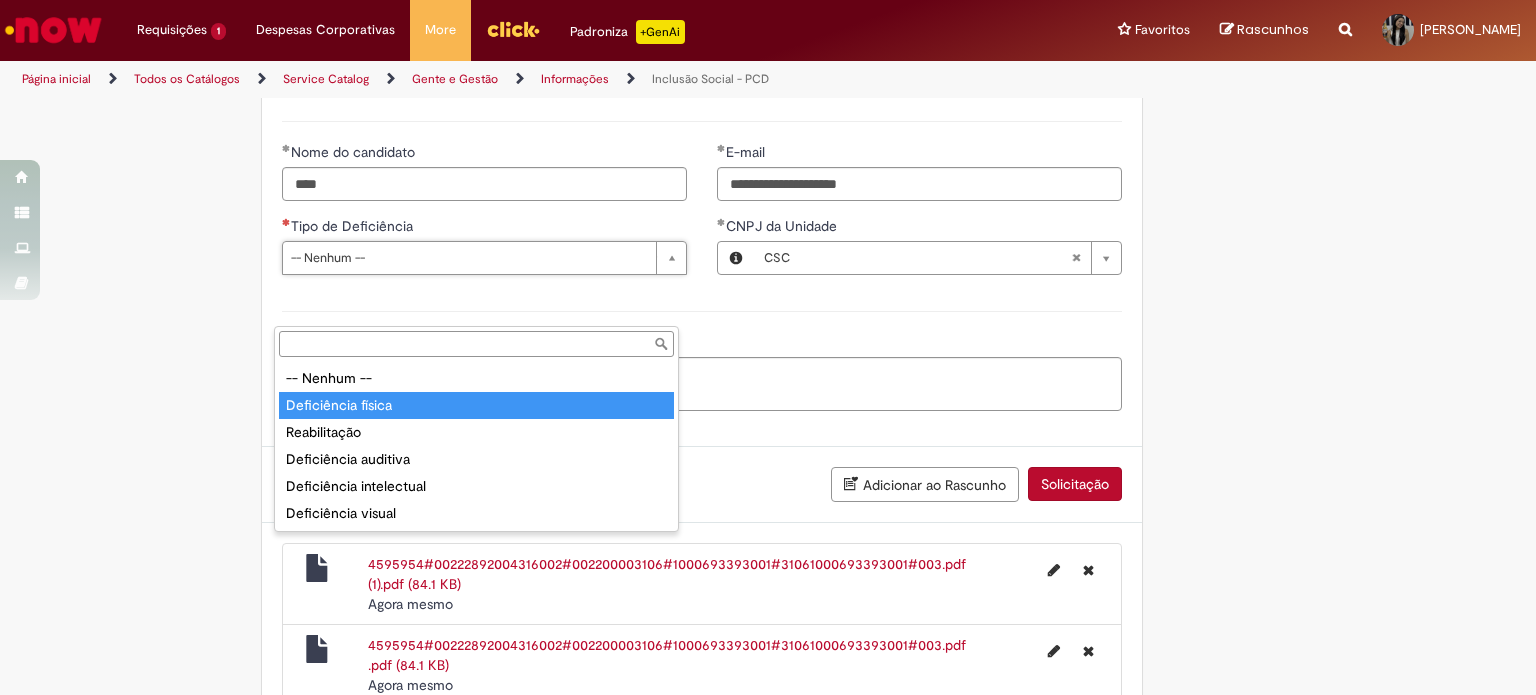 type on "**********" 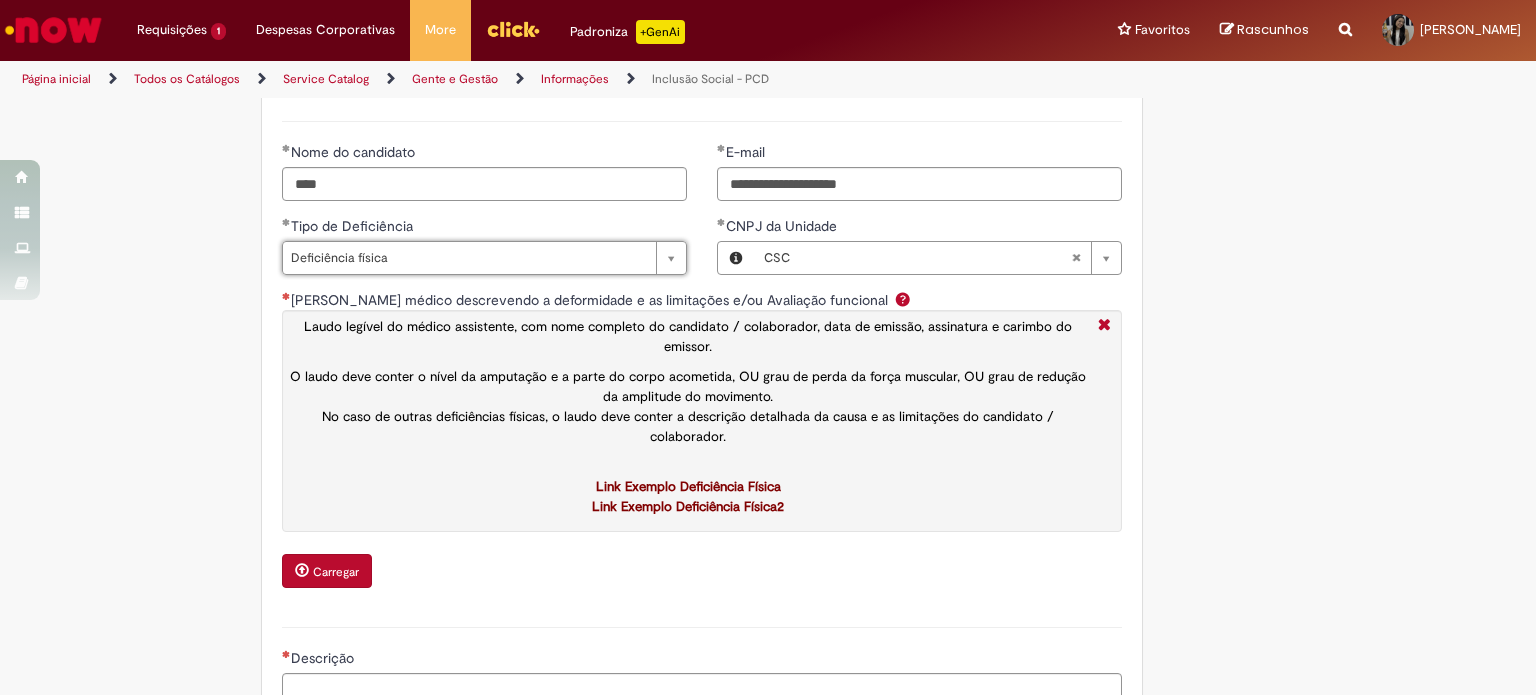click on "O laudo deve conter o nível da amputação e a parte do corpo acometida, OU grau de perda da força muscular, OU grau de redução da amplitude do movimento." at bounding box center (688, 386) 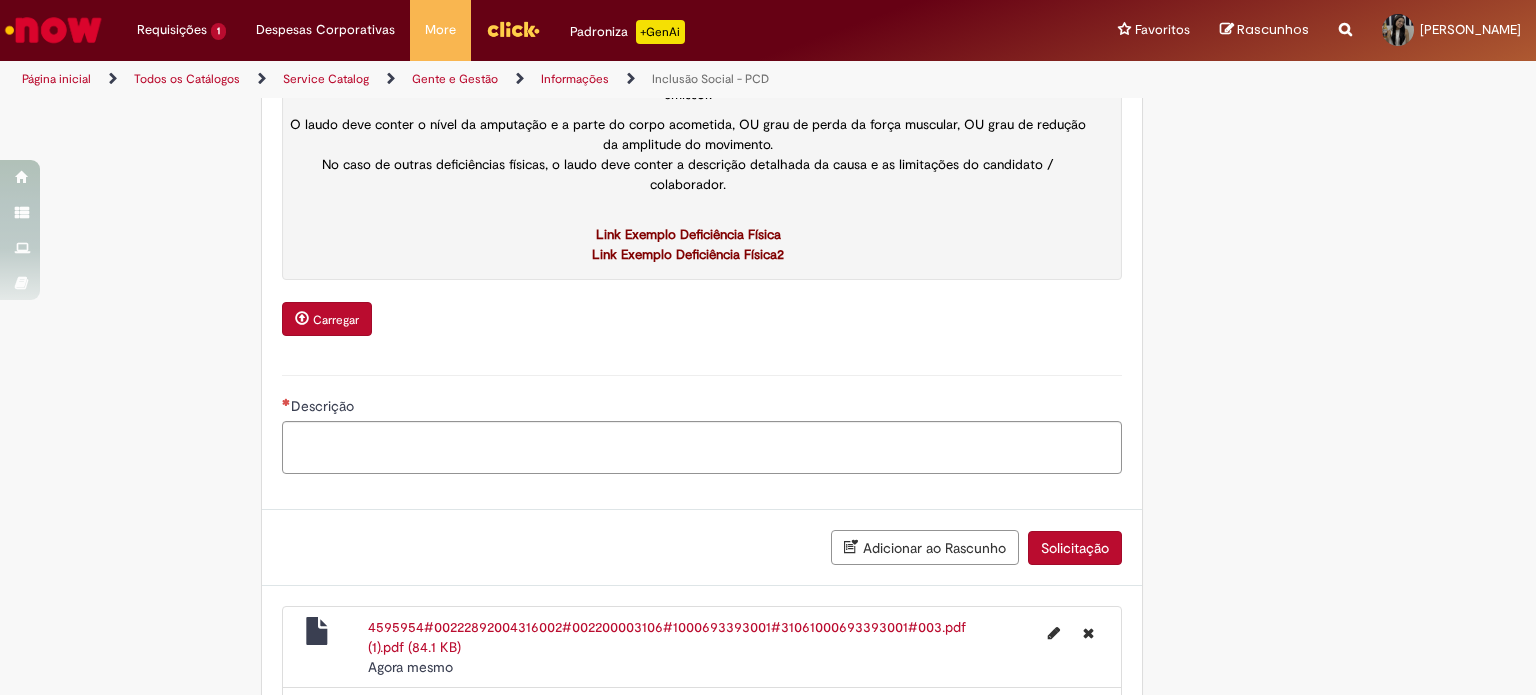 scroll, scrollTop: 1376, scrollLeft: 0, axis: vertical 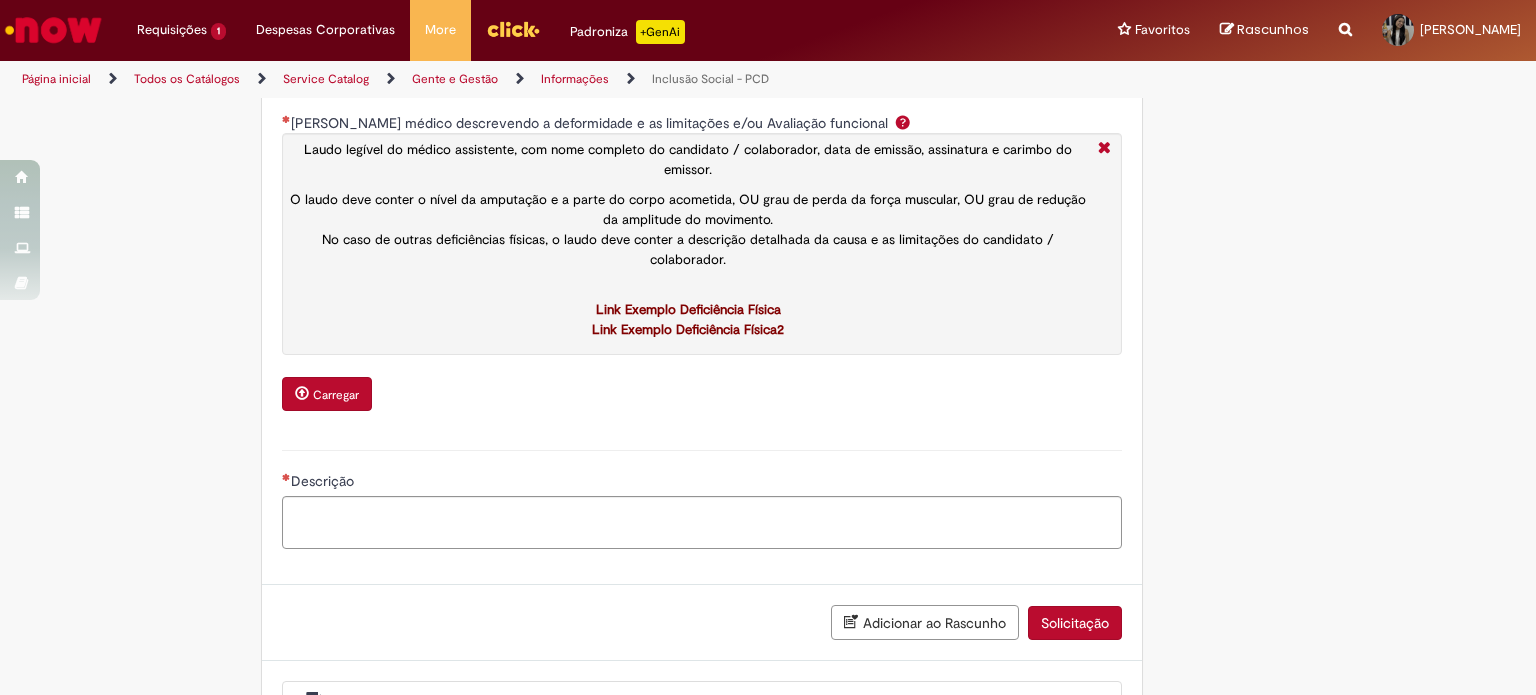 click at bounding box center [302, 393] 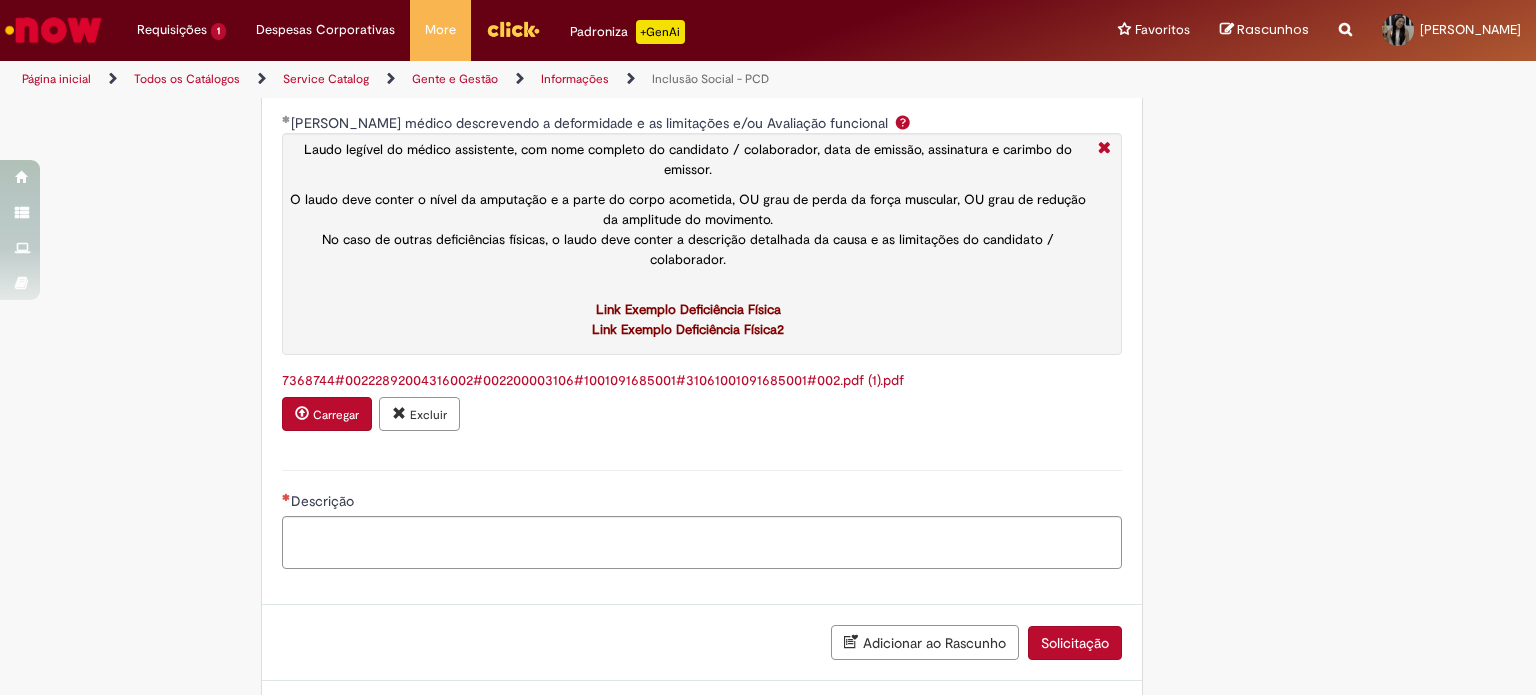 scroll, scrollTop: 1476, scrollLeft: 0, axis: vertical 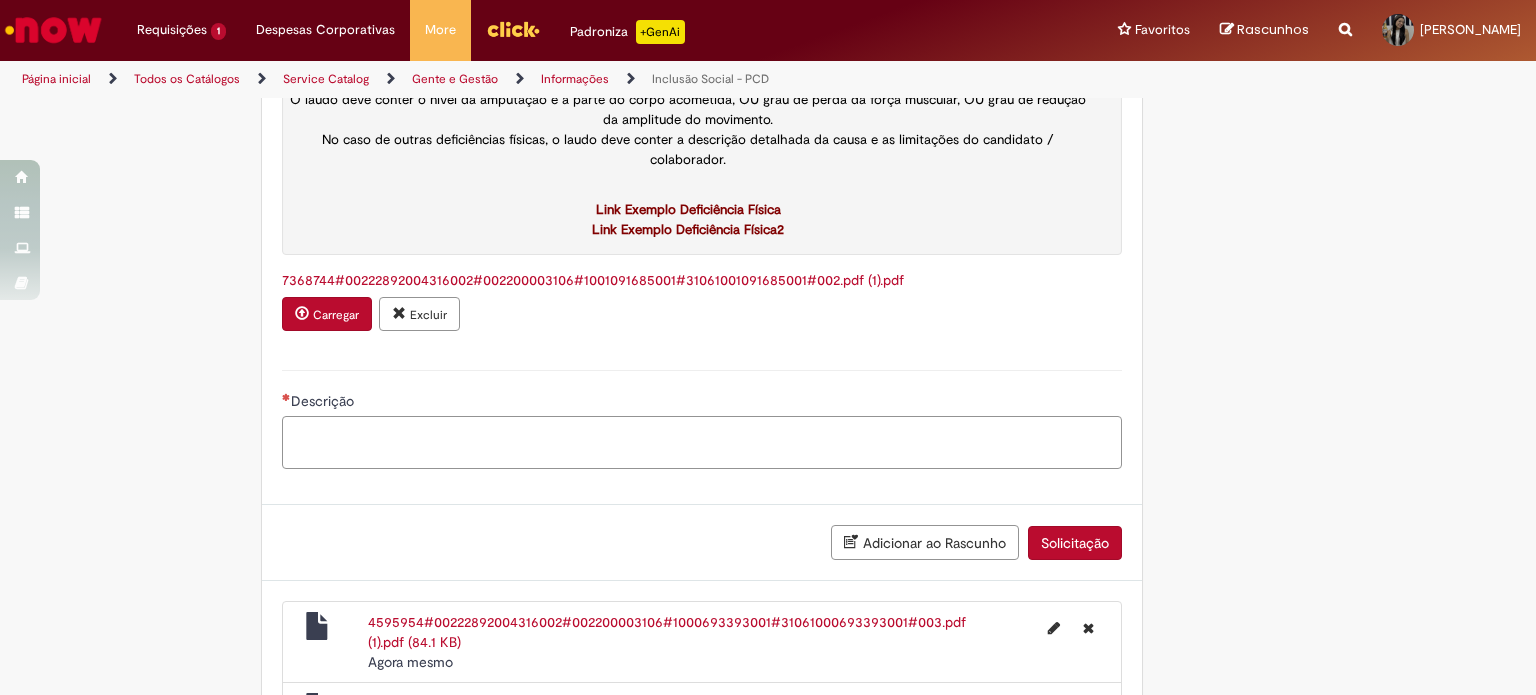 click on "Descrição" at bounding box center (702, 443) 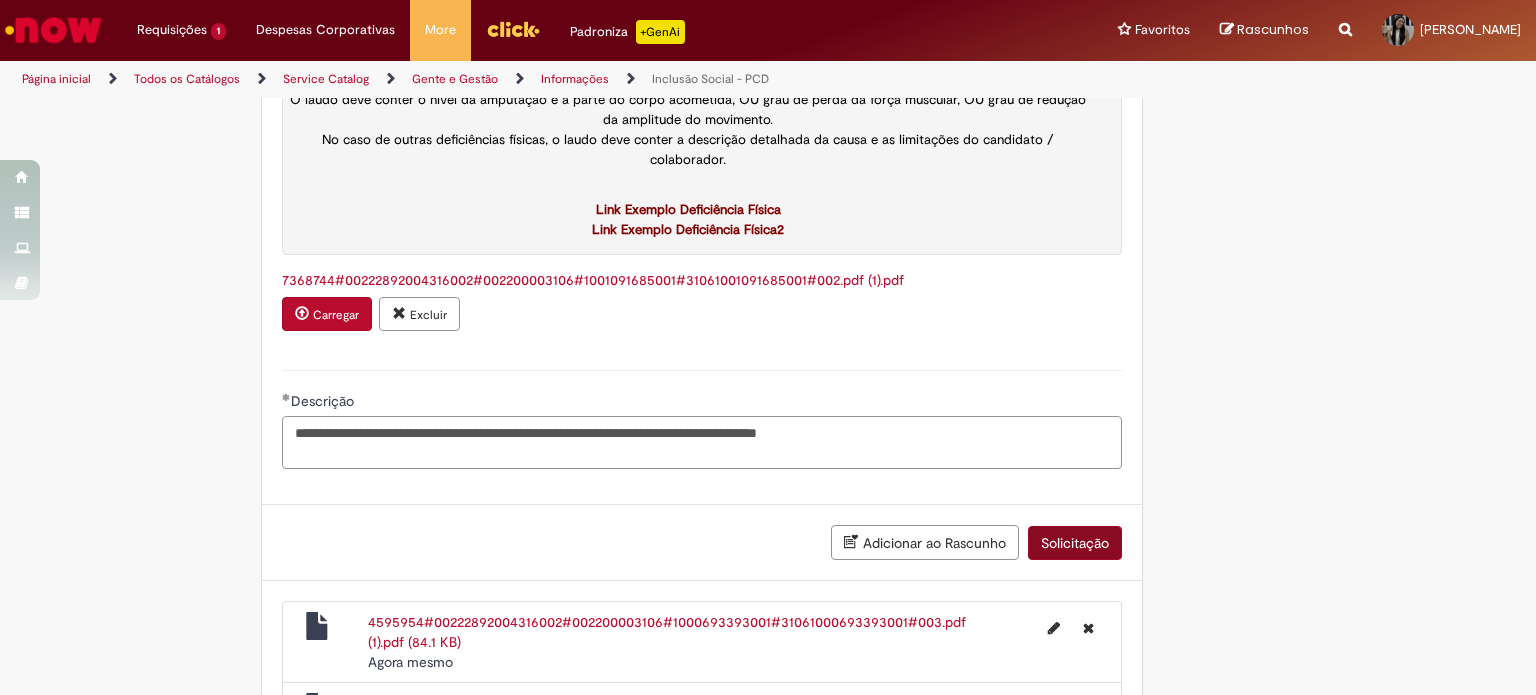 type on "**********" 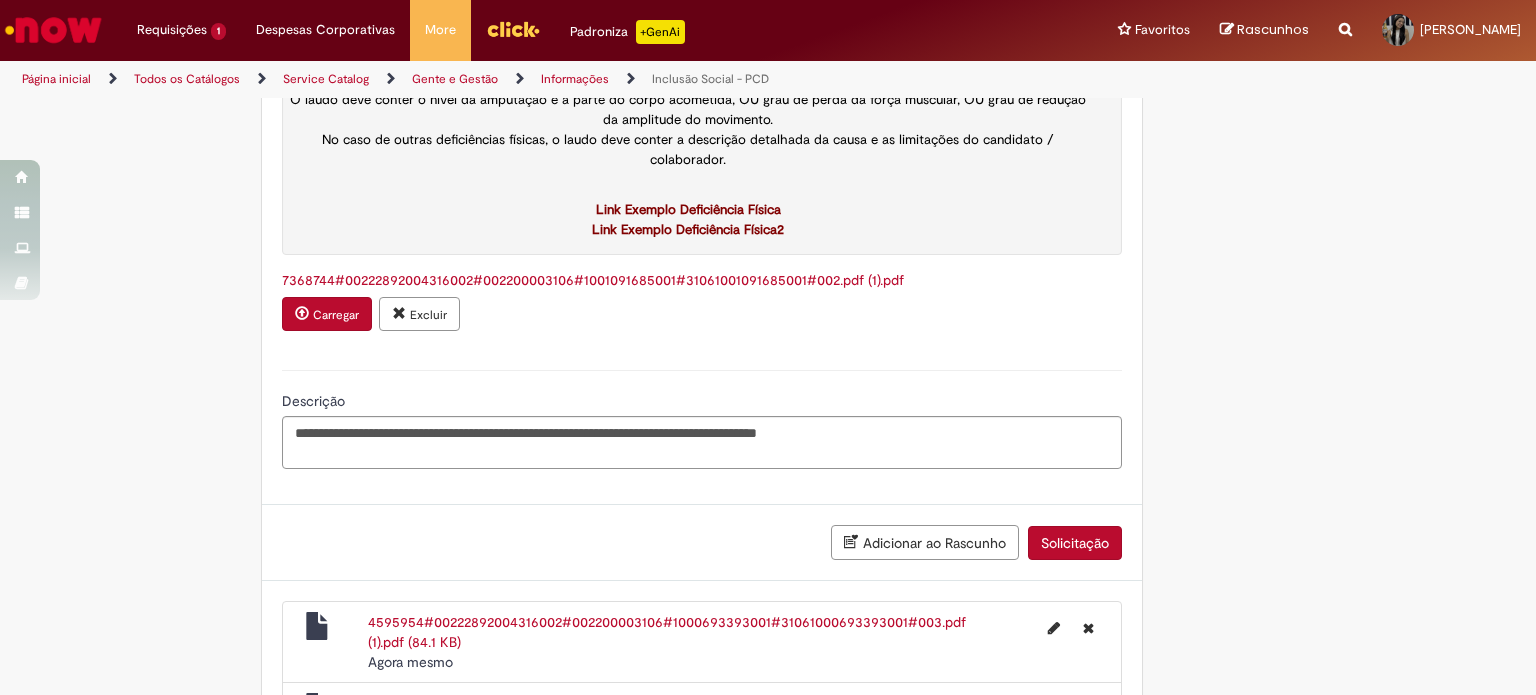 click on "Solicitação" at bounding box center [1075, 543] 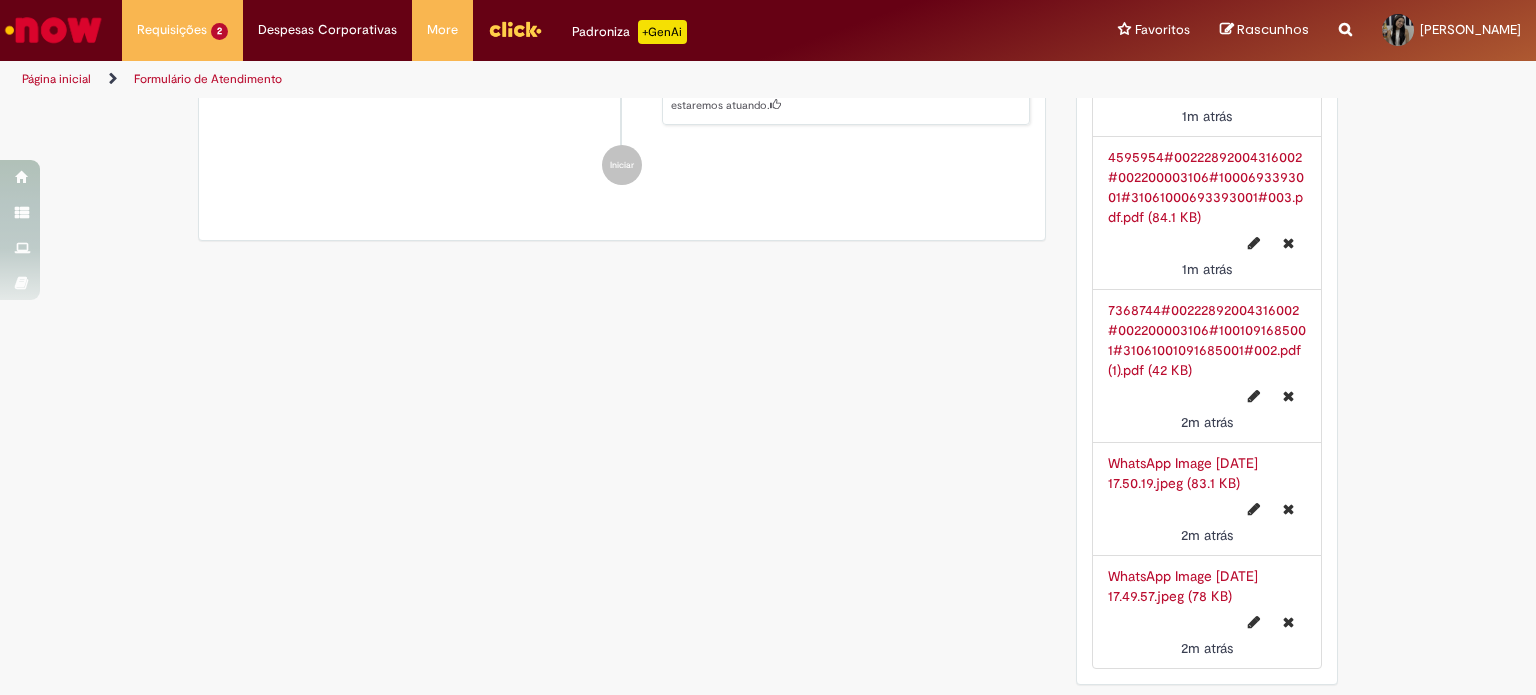 scroll, scrollTop: 0, scrollLeft: 0, axis: both 